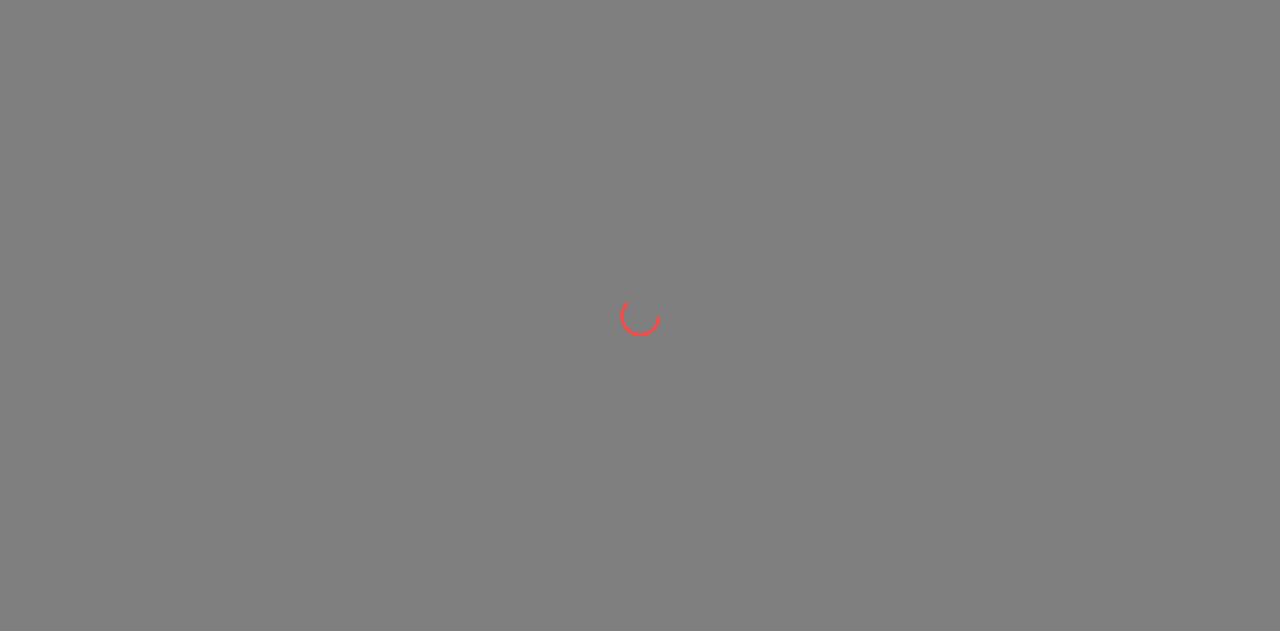 scroll, scrollTop: 0, scrollLeft: 0, axis: both 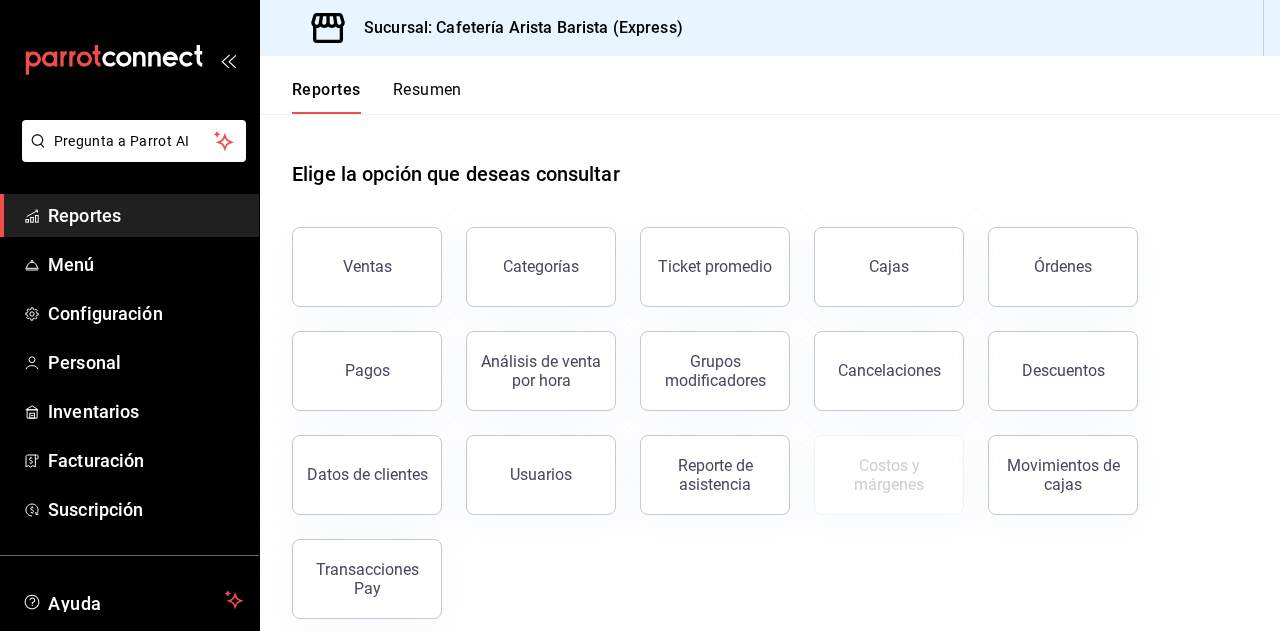 drag, startPoint x: 409, startPoint y: 71, endPoint x: 409, endPoint y: 97, distance: 26 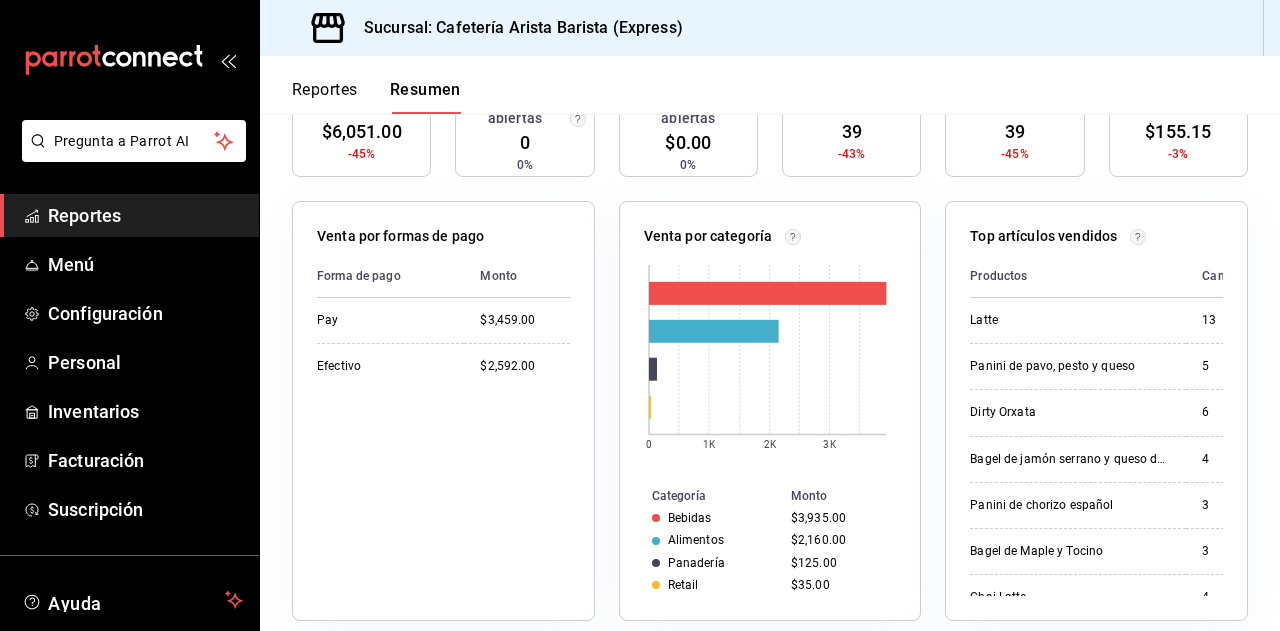 scroll, scrollTop: 299, scrollLeft: 0, axis: vertical 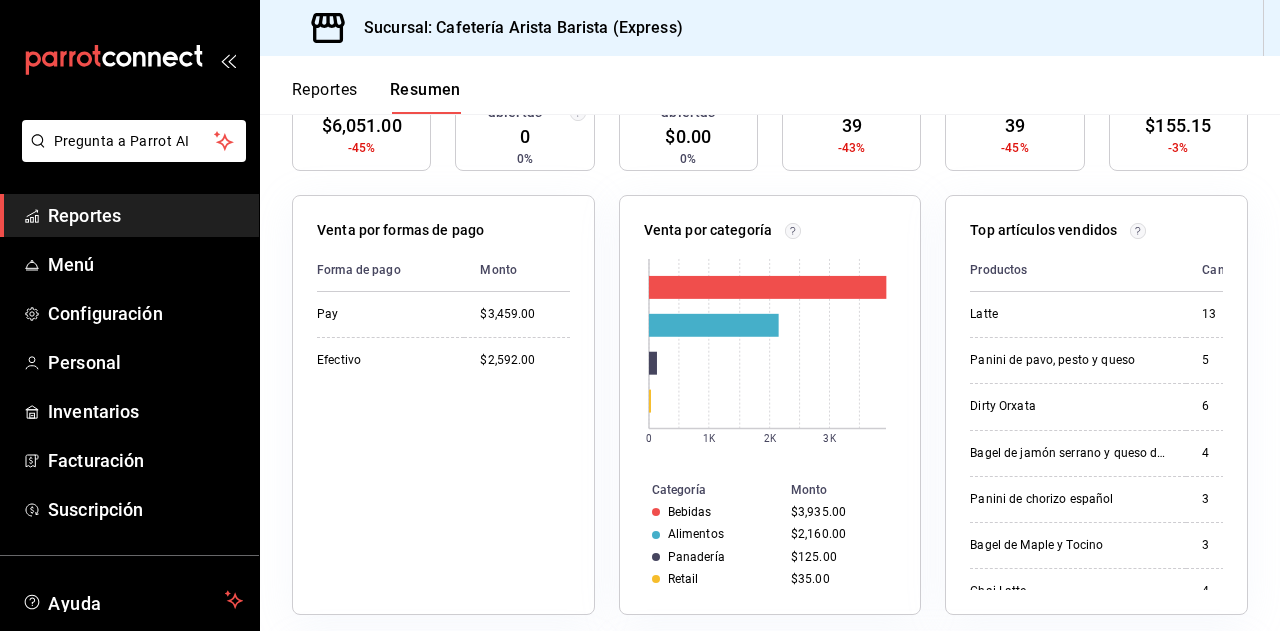 click on "Latte" at bounding box center (1070, 314) 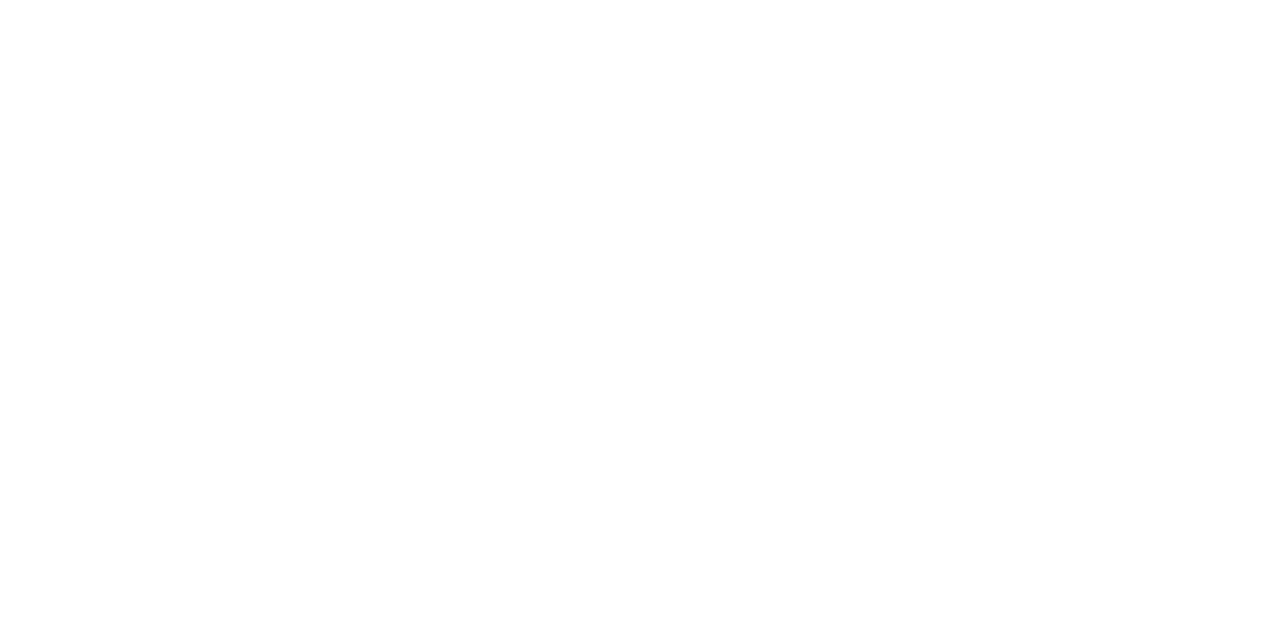 scroll, scrollTop: 0, scrollLeft: 0, axis: both 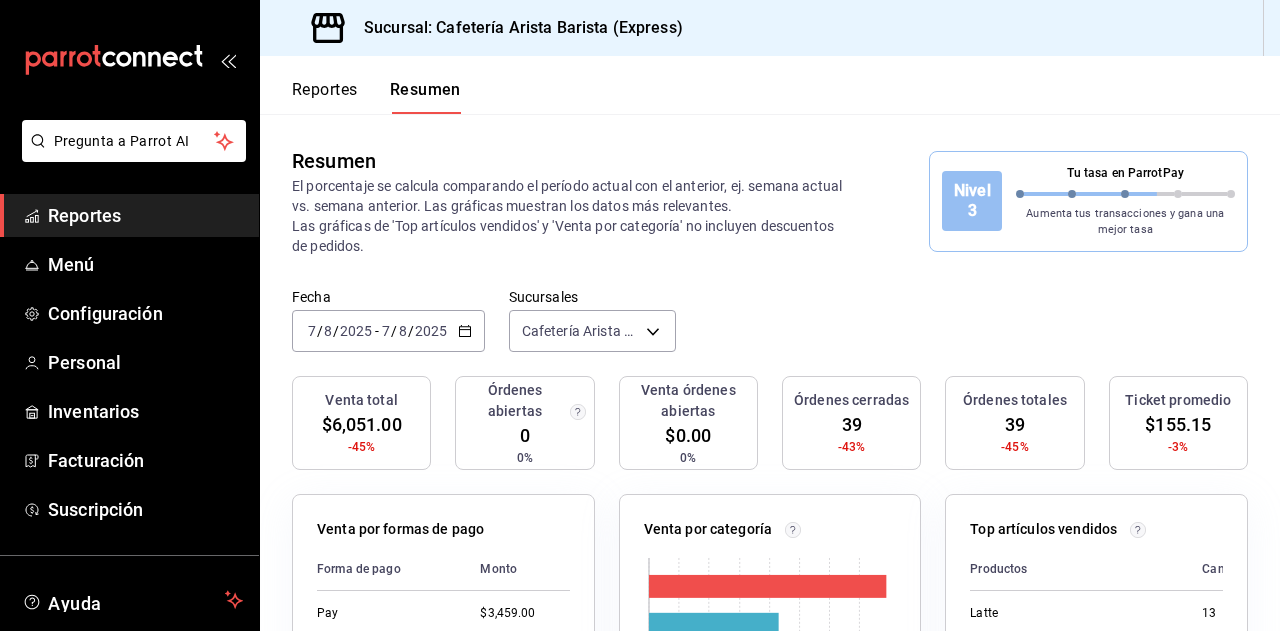 click on "Fecha" at bounding box center [388, 297] 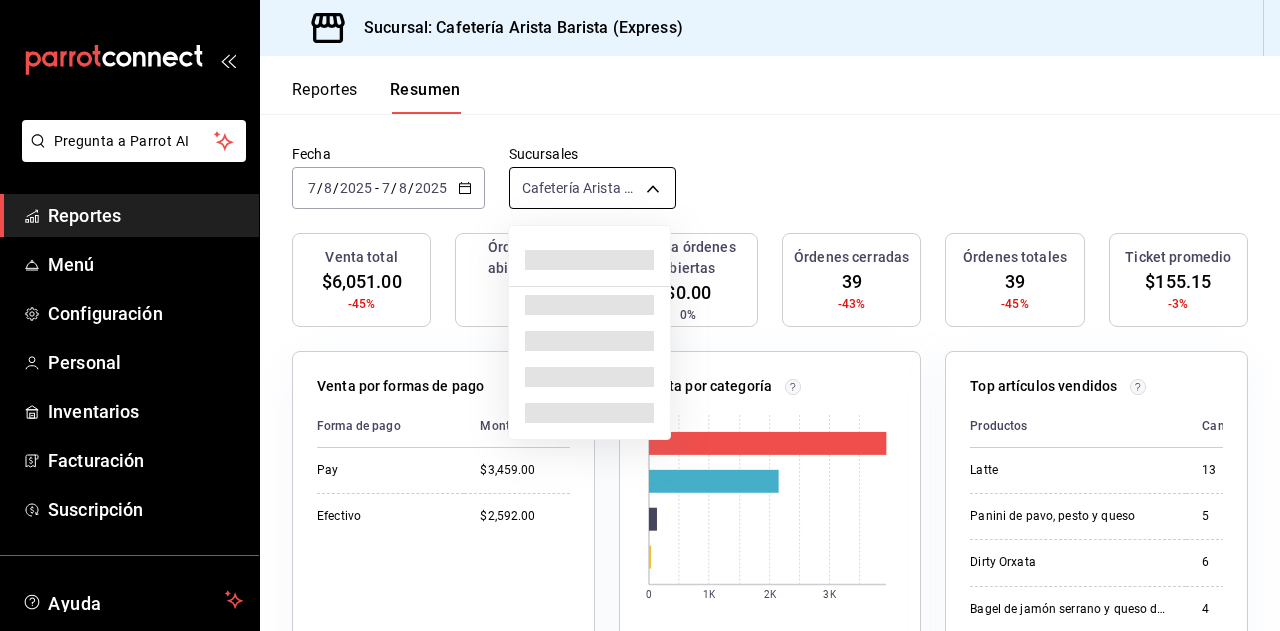 click on "Pregunta a Parrot AI Reportes   Menú   Configuración   Personal   Inventarios   Facturación   Suscripción   Ayuda Recomienda Parrot   Ramiro Peraza Brito   Sugerir nueva función   Sucursal: Cafetería Arista Barista (Express) Reportes Resumen Resumen El porcentaje se calcula comparando el período actual con el anterior, ej. semana actual vs. semana anterior. Las gráficas muestran los datos más relevantes.  Las gráficas de 'Top artículos vendidos' y 'Venta por categoría' no incluyen descuentos de pedidos. Nivel 3 Tu tasa en ParrotPay Aumenta tus transacciones y gana una mejor tasa Fecha 2025-08-07 7 / 8 / 2025 - 2025-08-07 7 / 8 / 2025 Sucursales Cafetería Arista Barista (Express) [object Object] Venta total $6,051.00 -45% Órdenes abiertas 0 0% Venta órdenes abiertas $0.00 0% Órdenes cerradas 39 -43% Órdenes totales 39 -45% Ticket promedio $155.15 -3% Venta por formas de pago Forma de pago Monto Pay $3,459.00 Efectivo $2,592.00 Venta por categoría   0 1K 2K 3K Categoría Monto Bebidas $125.00" at bounding box center [640, 315] 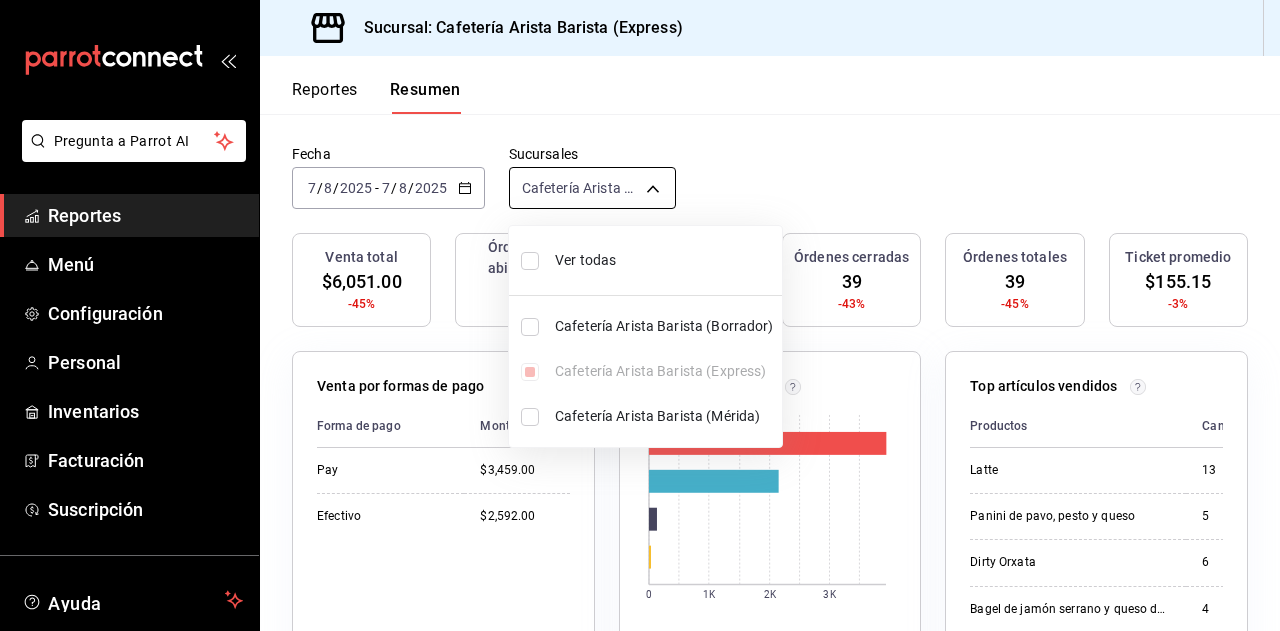 click at bounding box center (640, 315) 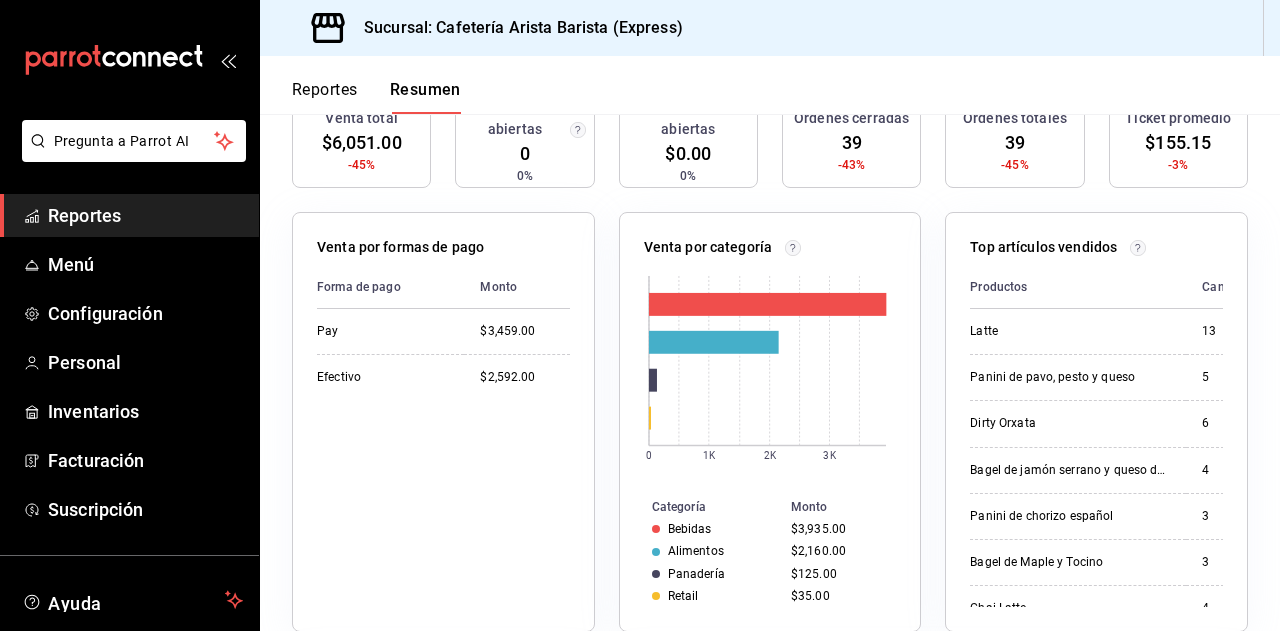 scroll, scrollTop: 283, scrollLeft: 0, axis: vertical 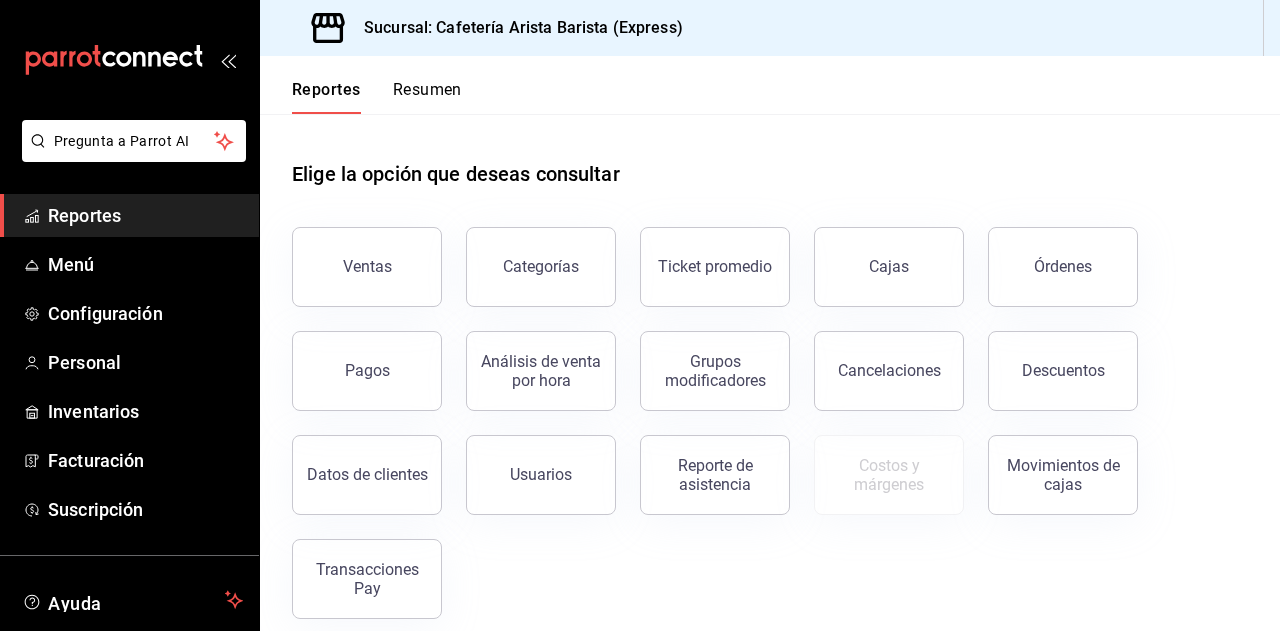 click on "Resumen" at bounding box center [427, 97] 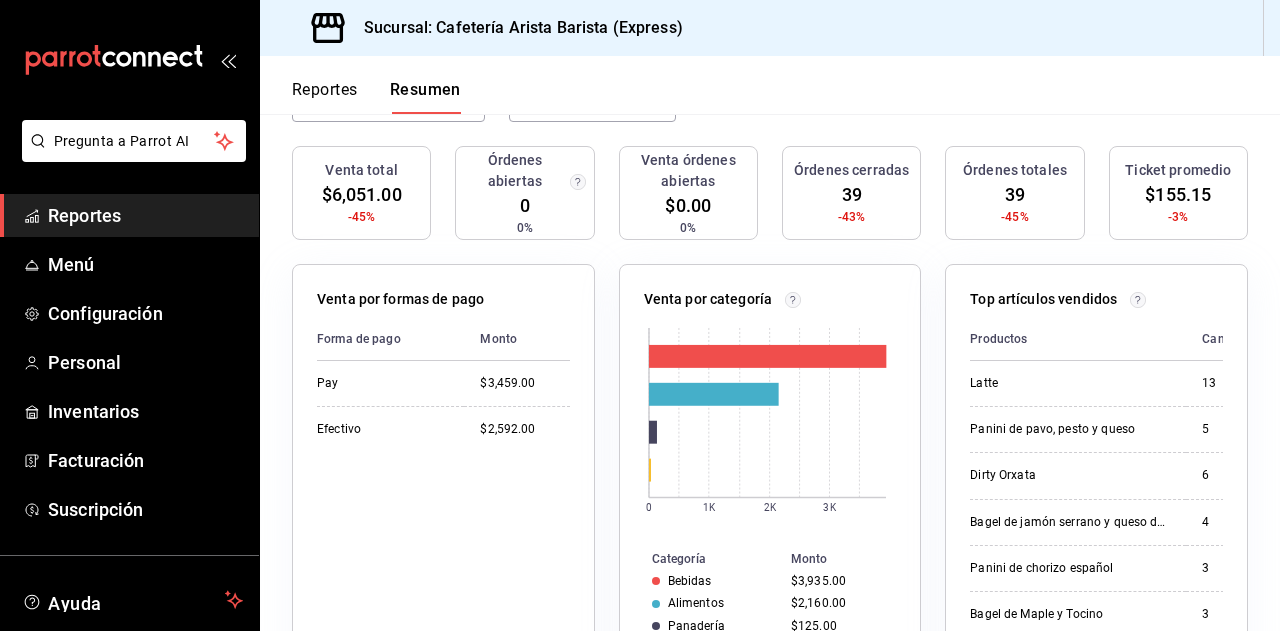 scroll, scrollTop: 0, scrollLeft: 0, axis: both 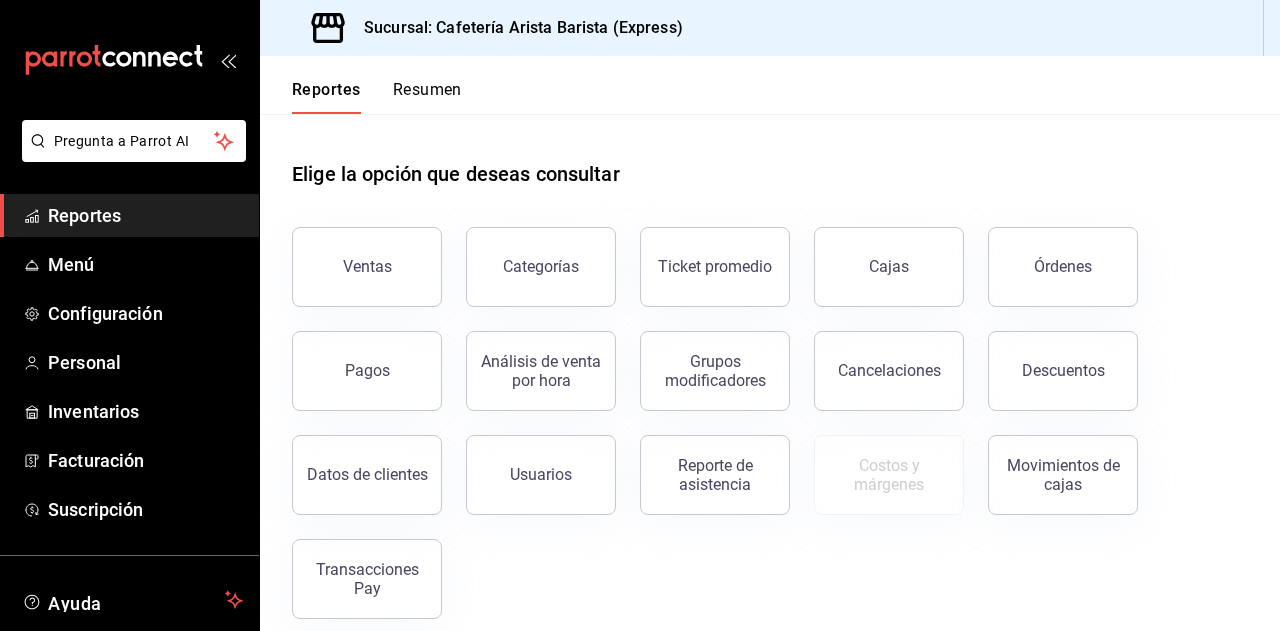 click on "Resumen" at bounding box center (427, 97) 